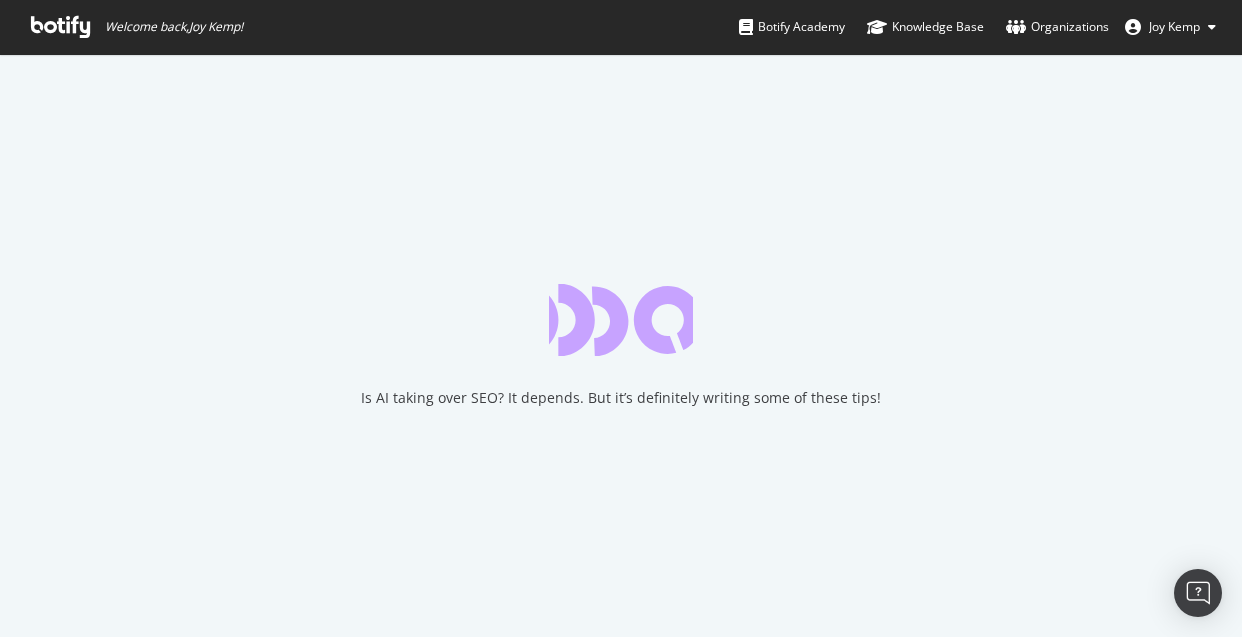 scroll, scrollTop: 0, scrollLeft: 0, axis: both 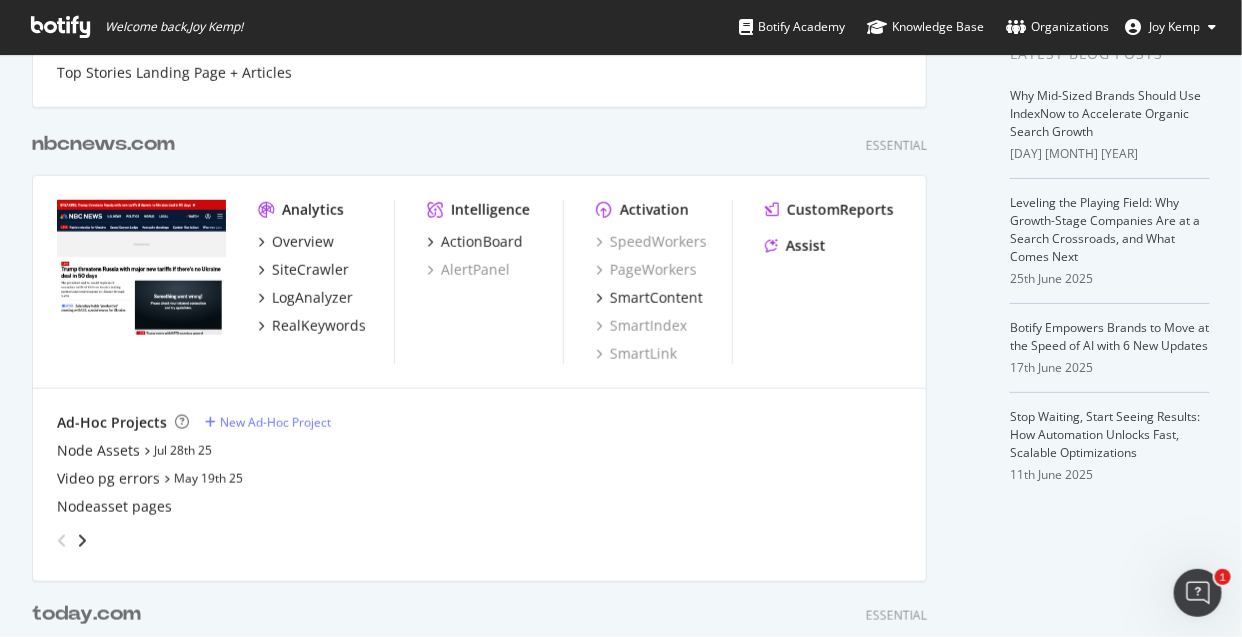 click on "nbcnews.com" at bounding box center [103, 144] 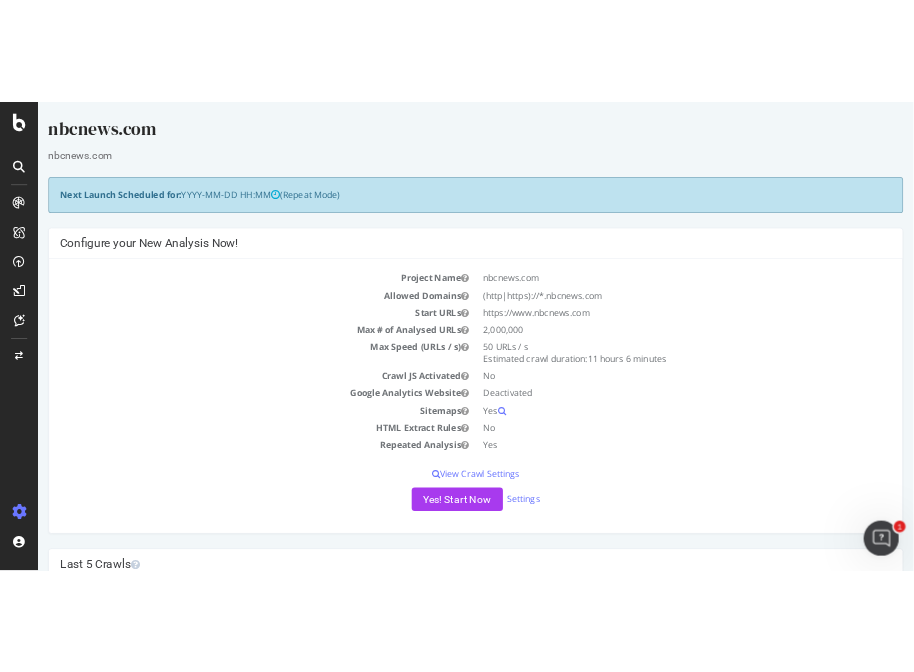 scroll, scrollTop: 0, scrollLeft: 0, axis: both 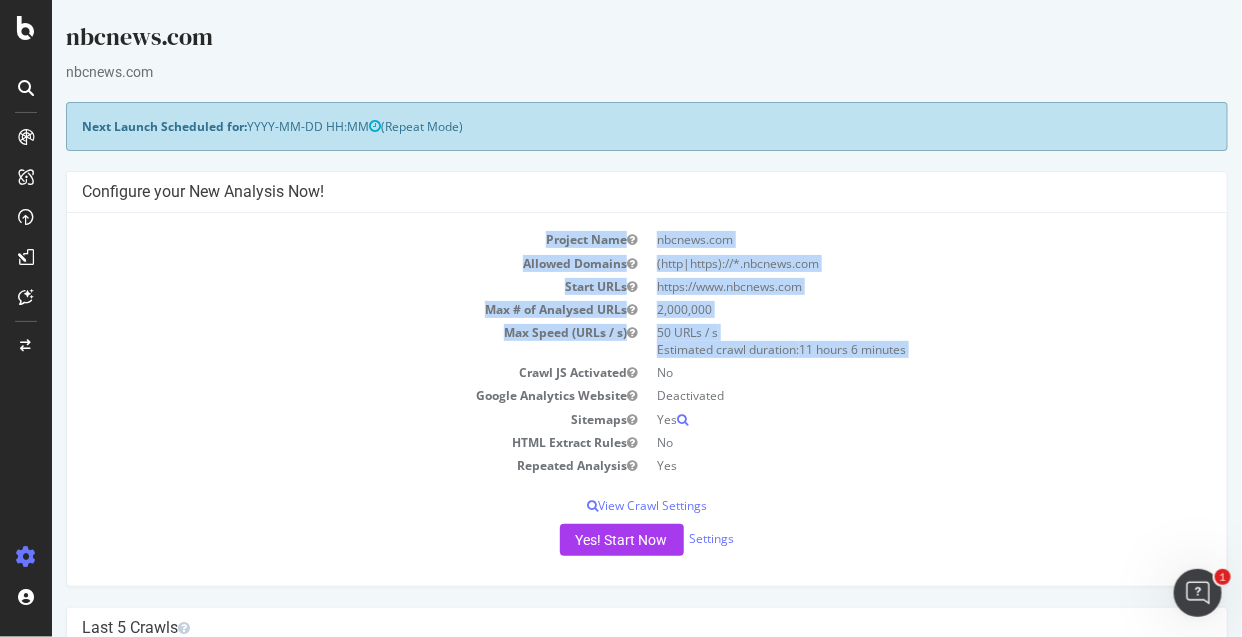 drag, startPoint x: 74, startPoint y: 422, endPoint x: 89, endPoint y: 377, distance: 47.434166 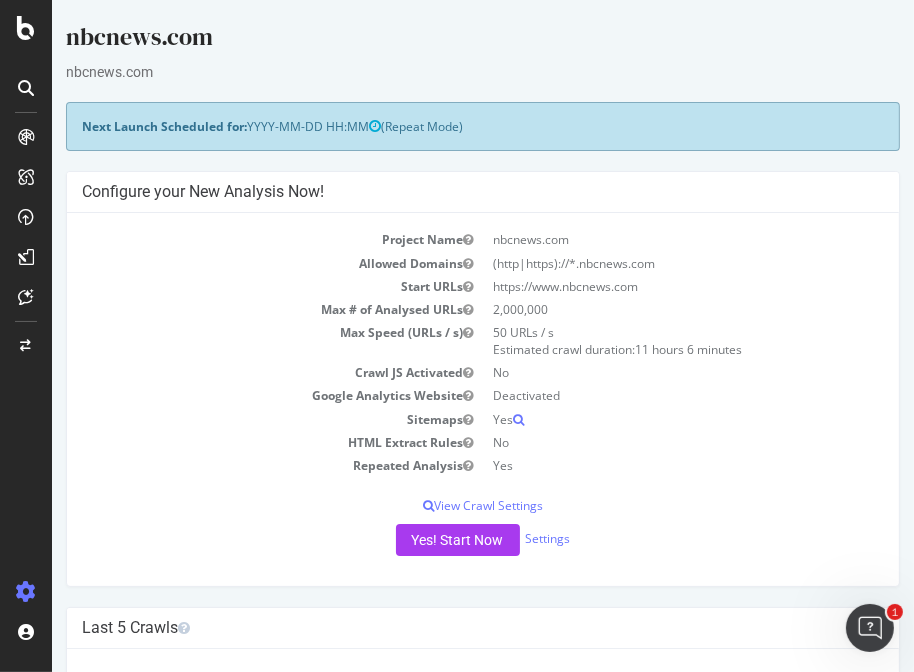 click on "50 URLs / s
Estimated crawl duration:  11 hours 6 minutes" at bounding box center (682, 341) 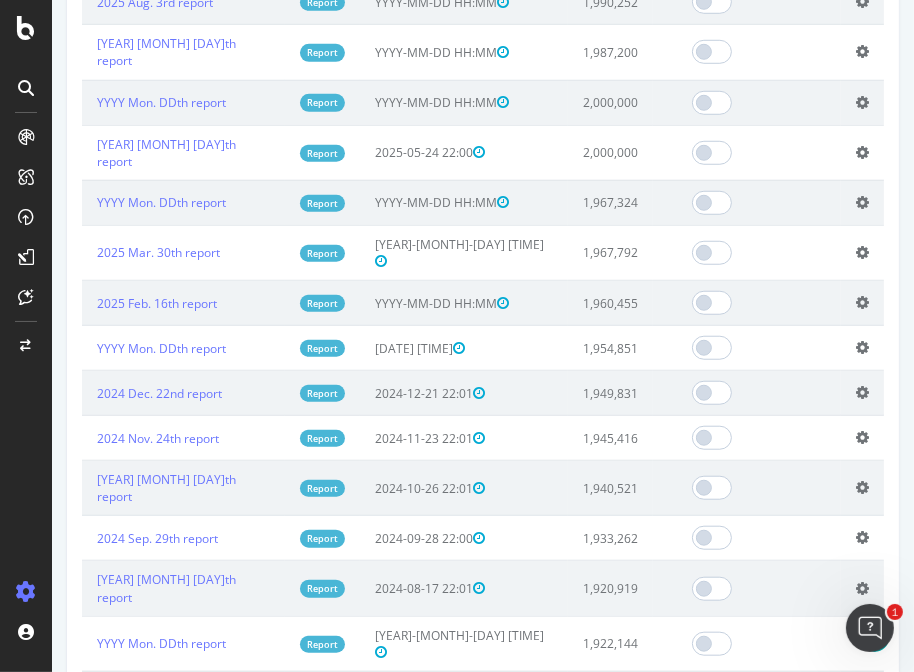 scroll, scrollTop: 1125, scrollLeft: 0, axis: vertical 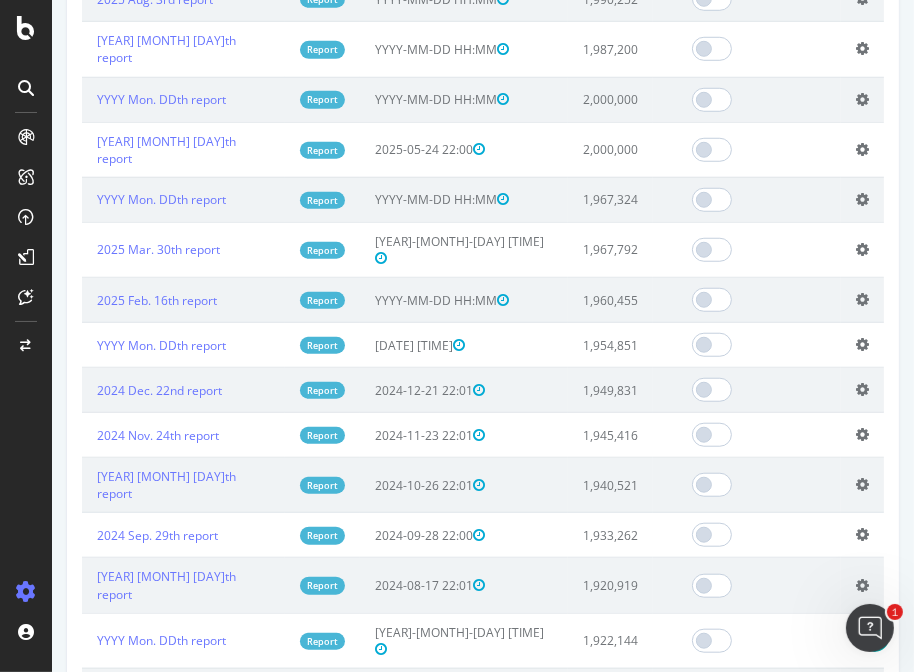 click on "nbcnews.com
nbcnews.com
× × Next Launch Scheduled for:
[YEAR]-[MONTH]-[DAY] [TIME]
(Repeat Mode)
Configure your New Analysis Now!
Project Name
nbcnews.com Allowed Domains
(http|https)://*.nbcnews.com
Start URLs
https://www.nbcnews.com
Max # of Analysed URLs
2,000,000 Max Speed (URLs / s)
50 URLs / s
Estimated crawl duration:  11 hours 6 minutes  Crawl JS Activated
No Google Analytics Website
Deactivated
Sitemaps
Yes
HTML Extract Rules
No
Repeated Analysis
Yes  View Crawl Settings
× Close
Project Settings
Main Project Name
nbcnews.com Start URLs
No Yes" at bounding box center [482, -5] 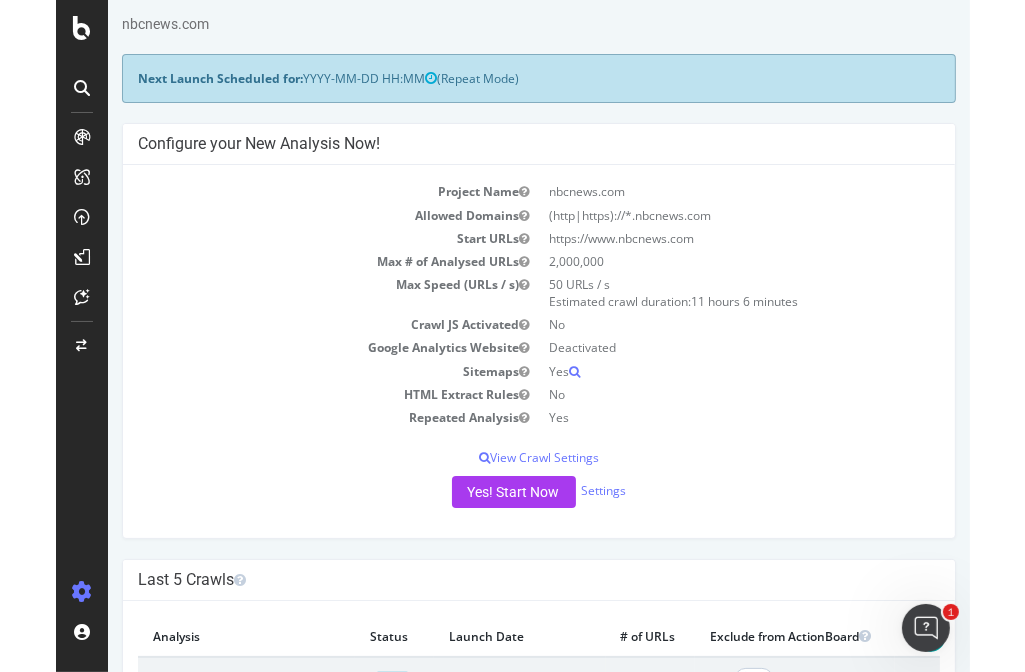 scroll, scrollTop: 0, scrollLeft: 0, axis: both 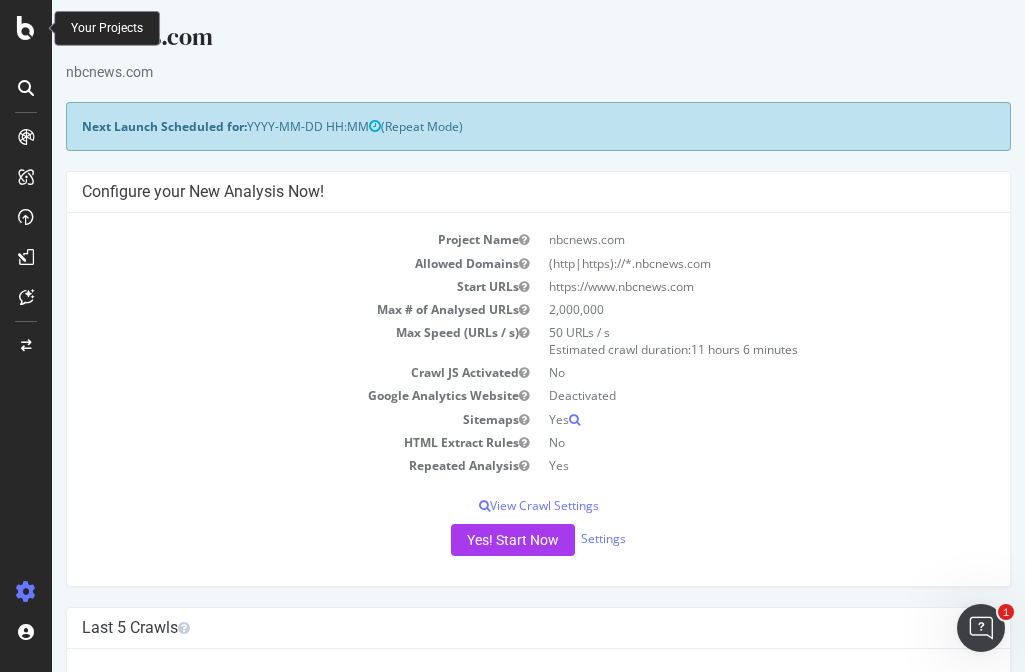 click at bounding box center (26, 28) 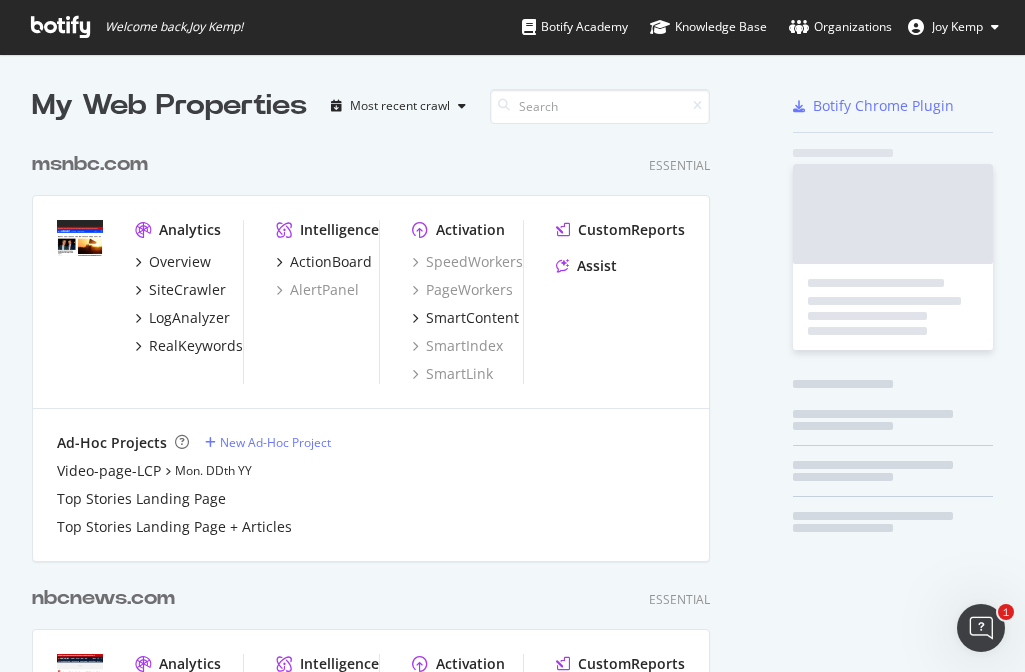scroll, scrollTop: 20, scrollLeft: 20, axis: both 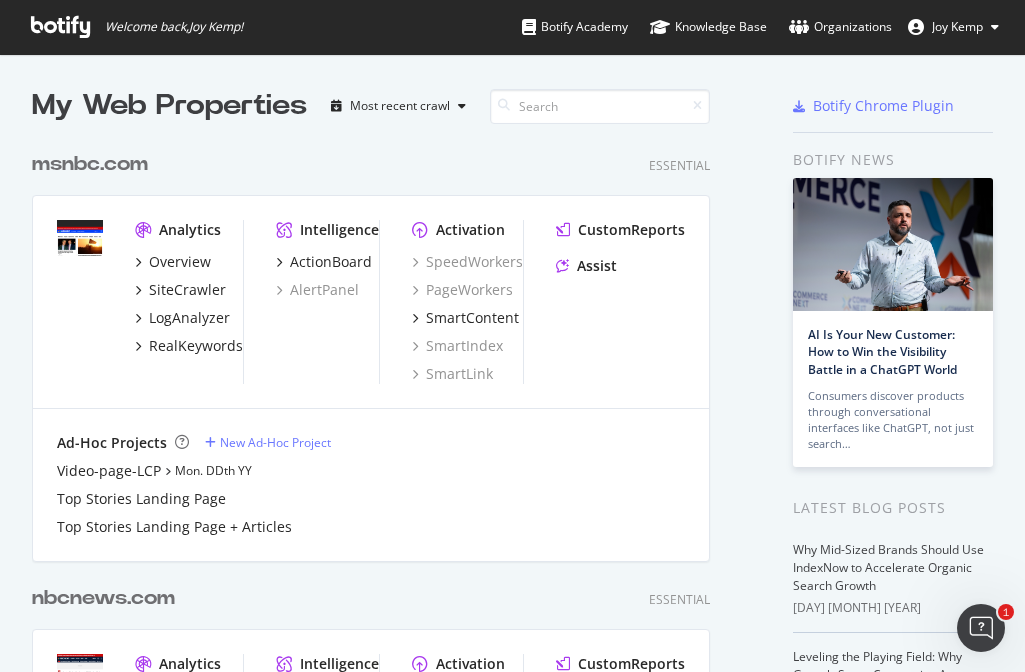 click on "msnbc.com" at bounding box center [90, 164] 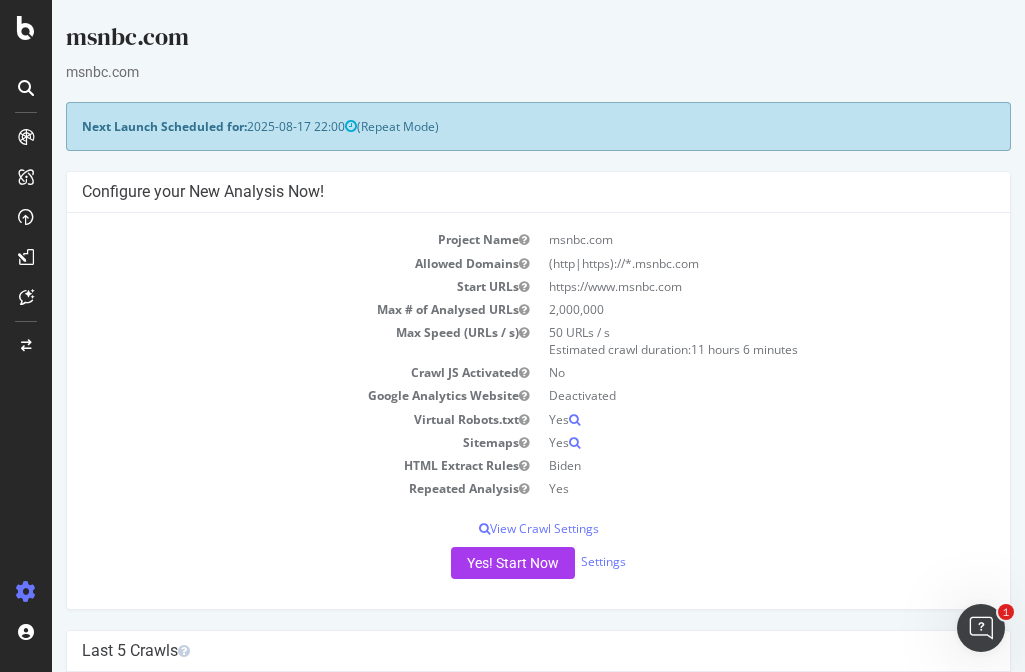 scroll, scrollTop: 0, scrollLeft: 0, axis: both 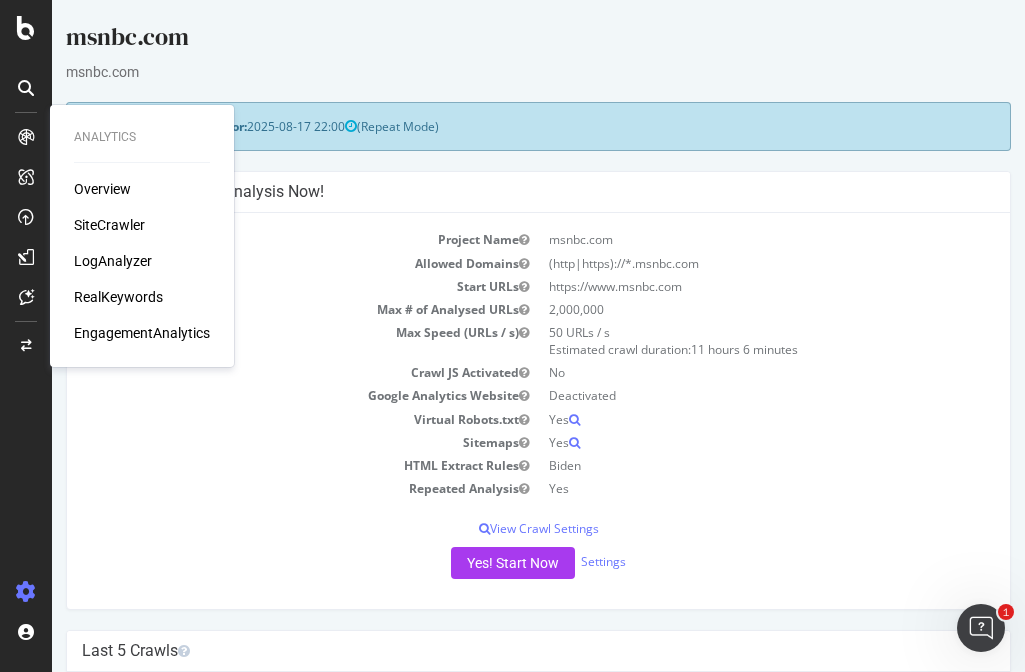 click on "LogAnalyzer" at bounding box center [113, 261] 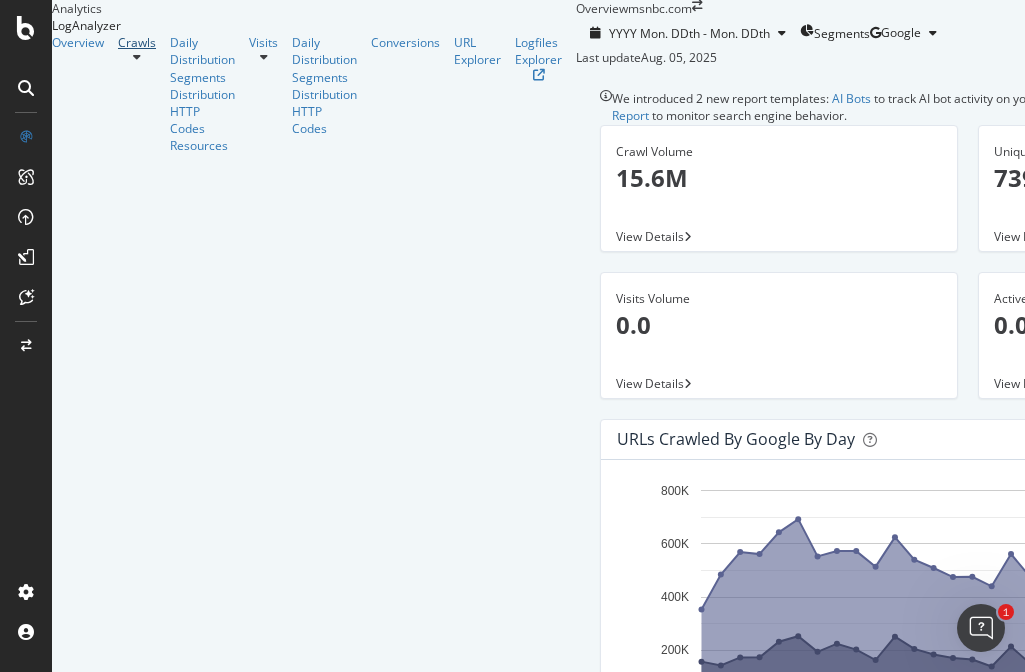 click on "Crawls" at bounding box center [137, 42] 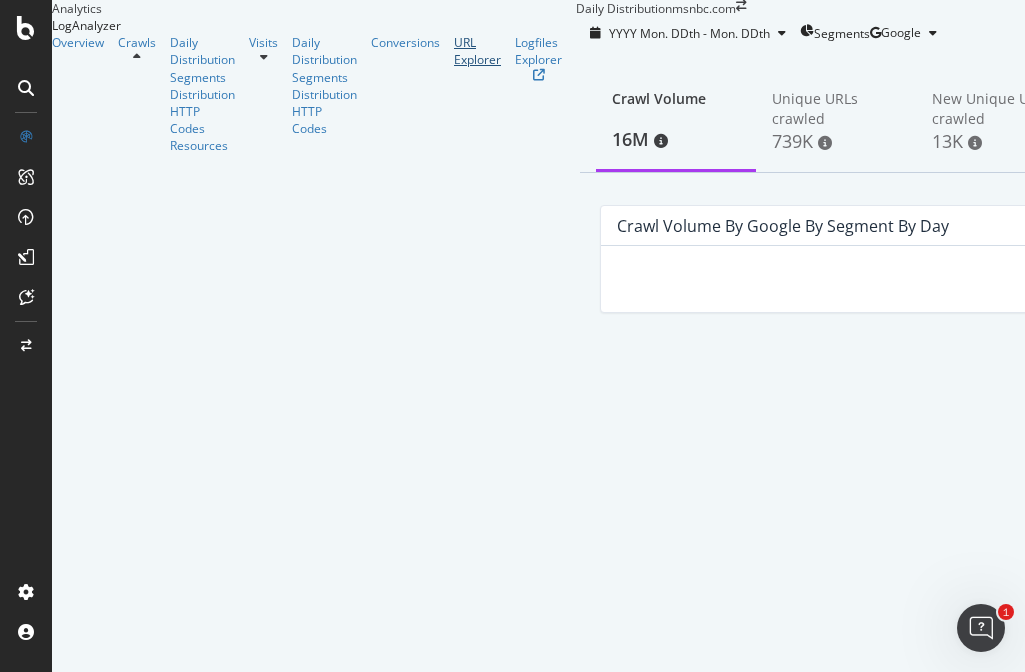 click on "URL Explorer" at bounding box center [477, 51] 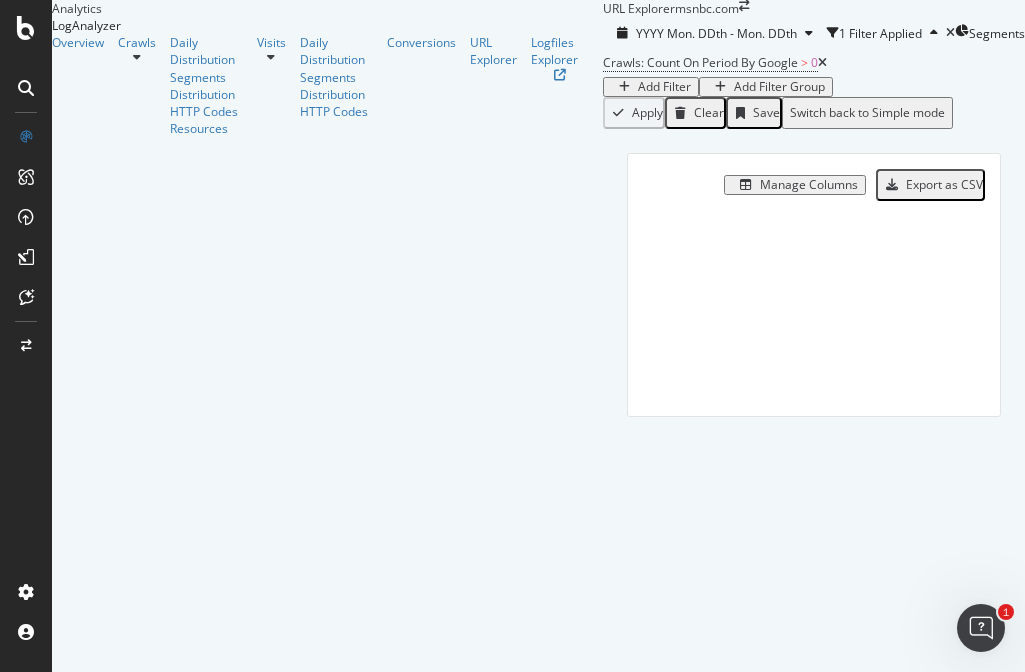 click on "[DATE] - [DATE] 1 Filter Applied Segments" at bounding box center (814, 33) 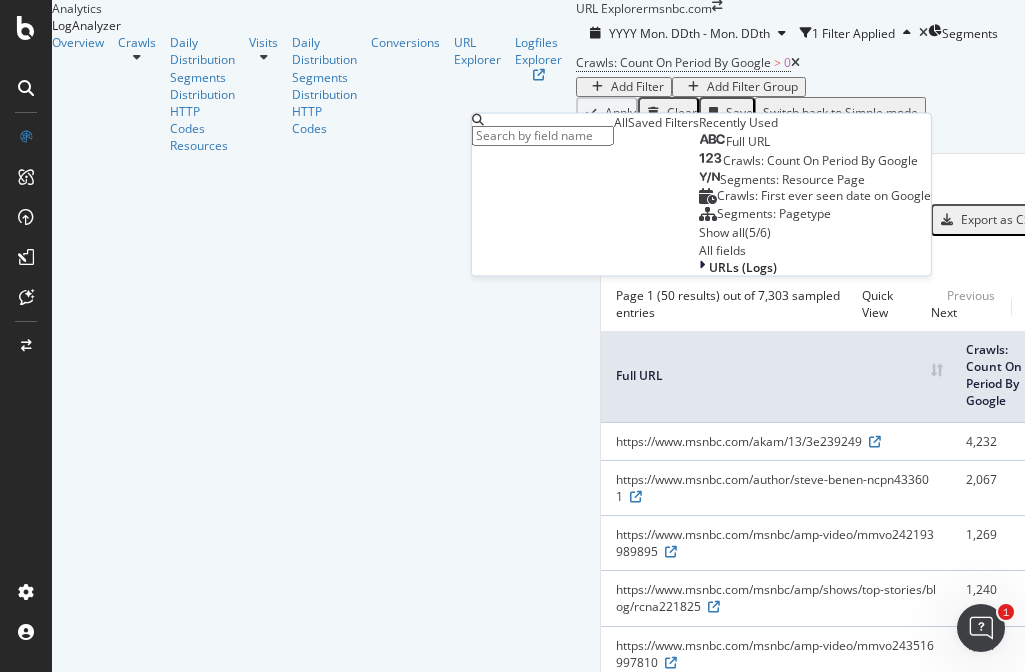 click on "Full URL" at bounding box center (748, 141) 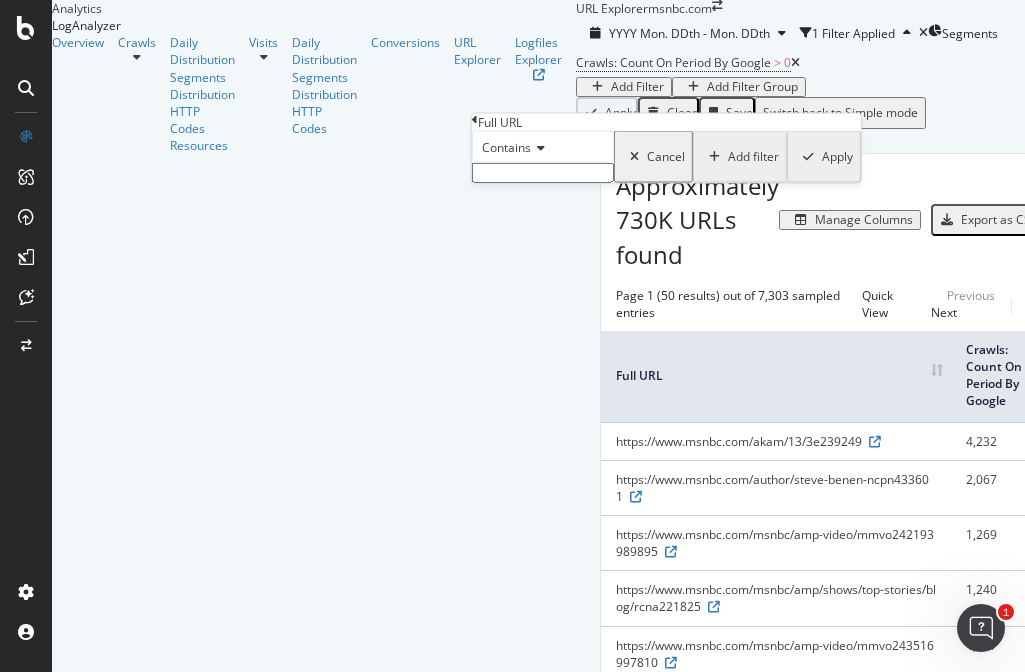 click at bounding box center [543, 173] 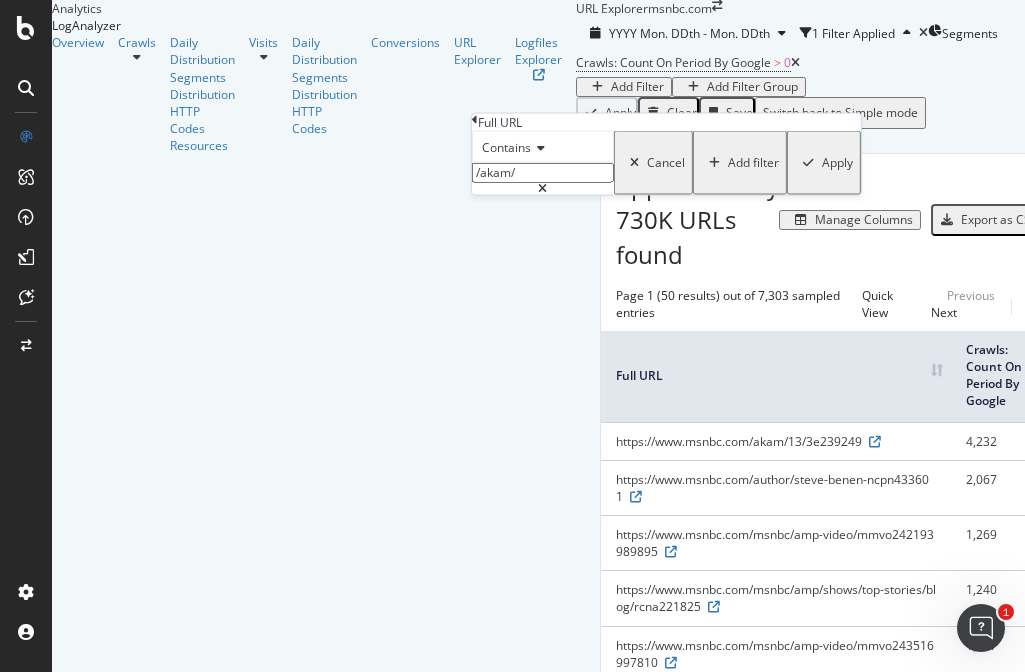 type on "/akam/" 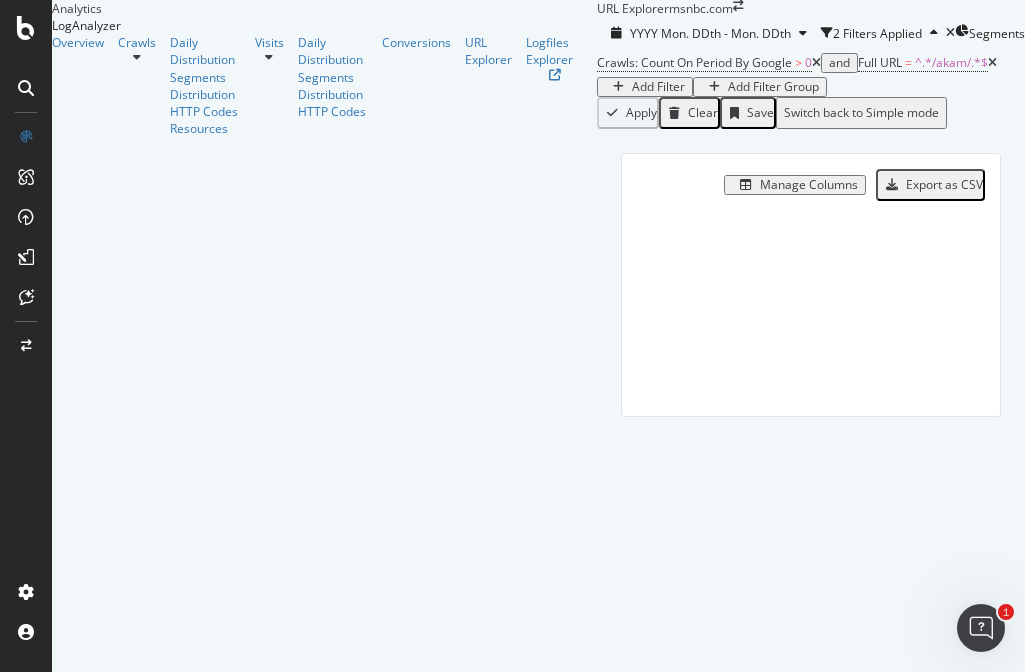 click on "YYYY Mon. DDth - Mon. DDth NN Filters Applied Segments" at bounding box center [811, 33] 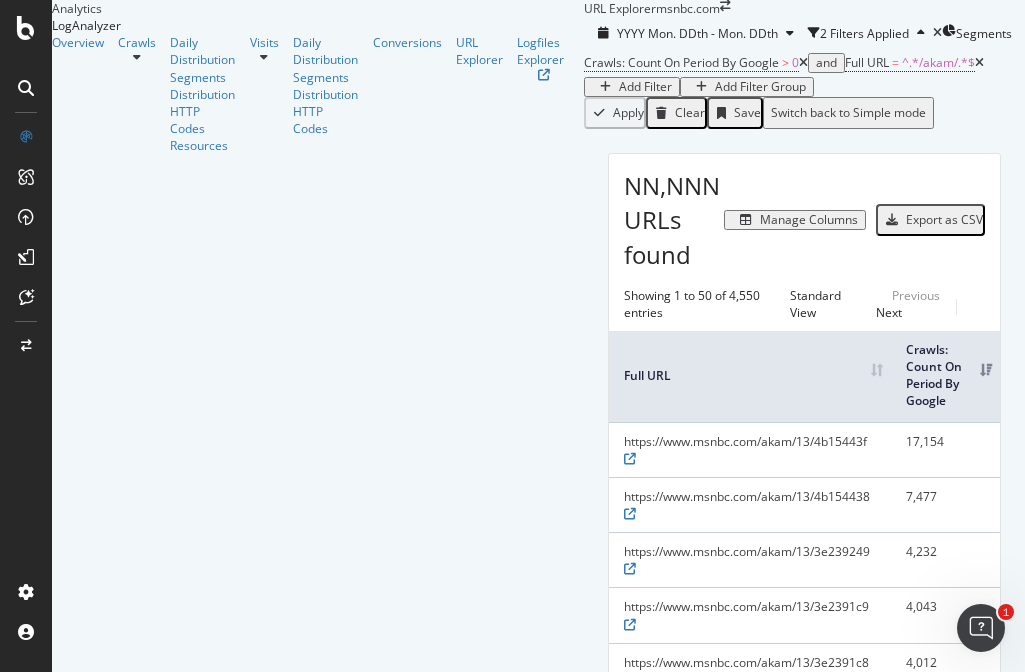 click on "YYYY Mon. DDth - Mon. DDth NN Filters Applied Segments" at bounding box center (804, 33) 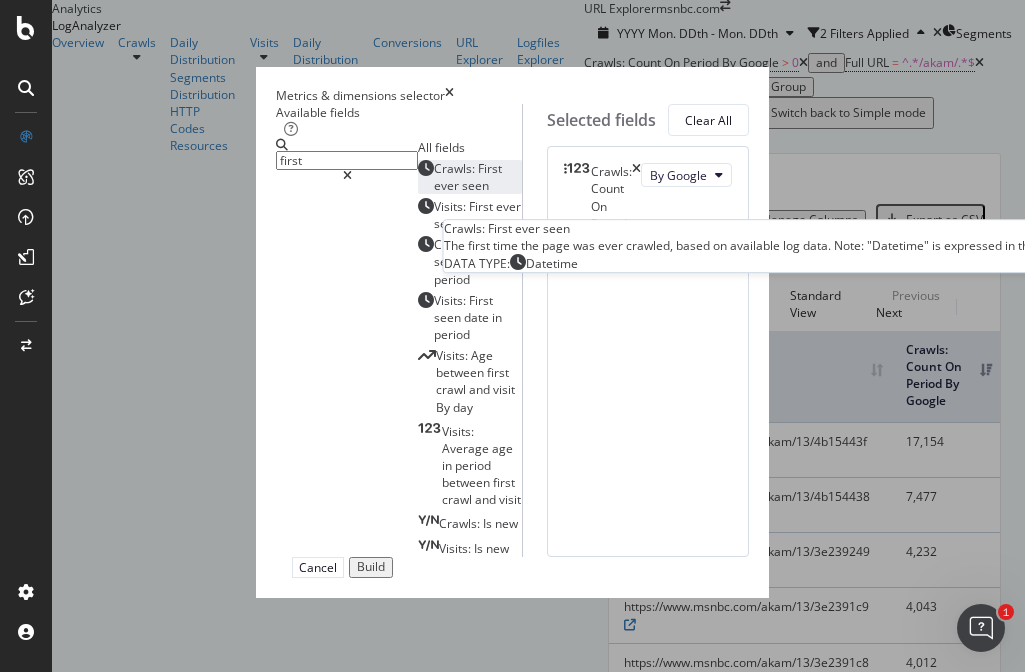 type on "first" 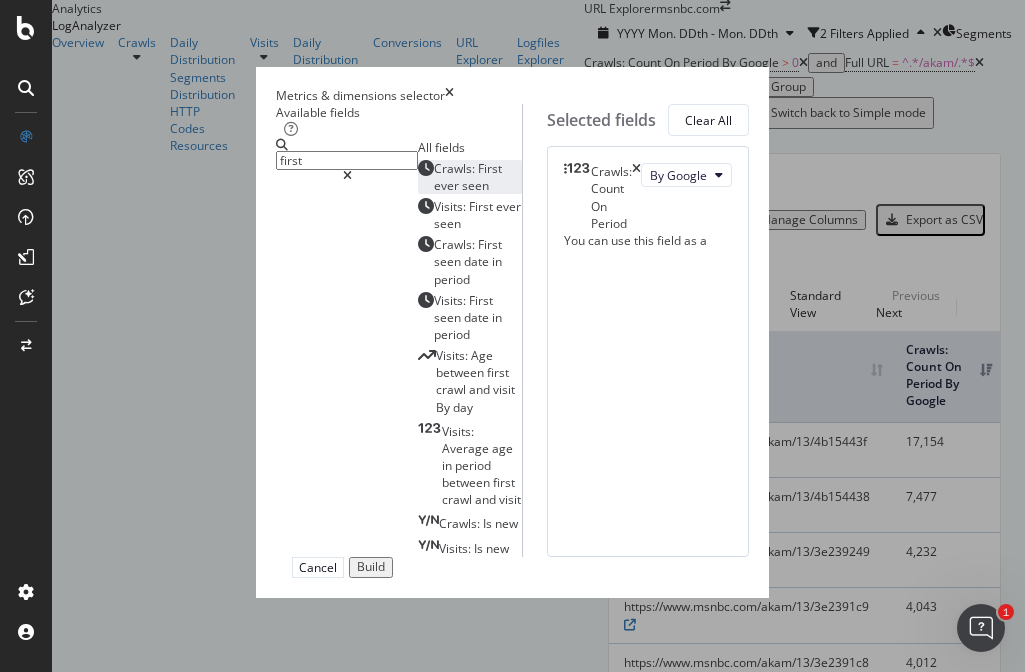 click on "seen" at bounding box center [475, 185] 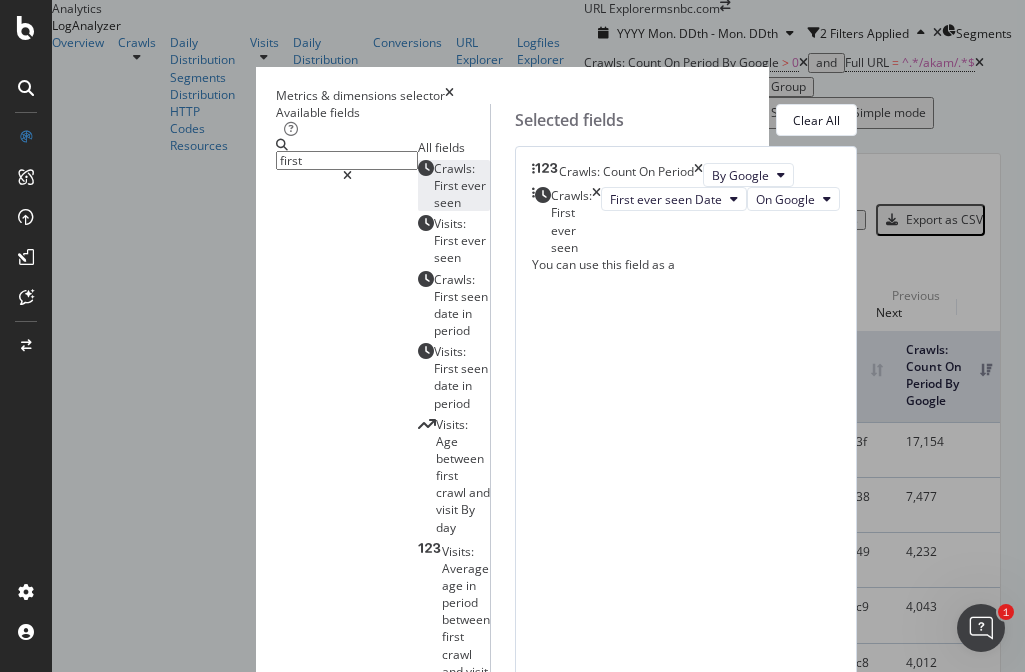 click on "Build" at bounding box center [371, 773] 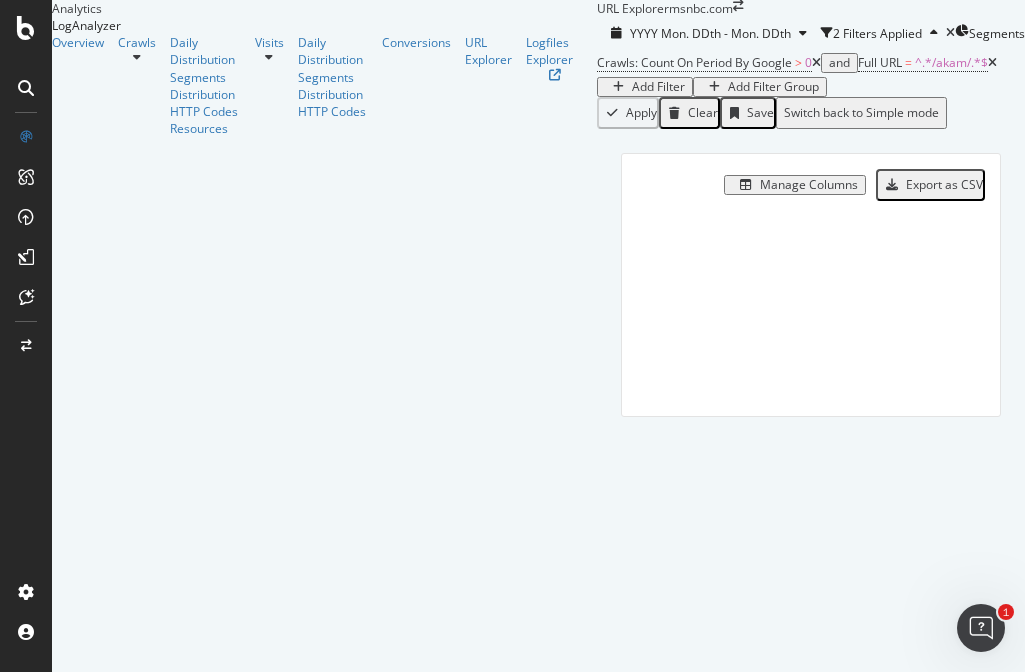 click on "Manage Columns Export as CSV Full URL Crawls: Count On Period By Google Crawls: First ever seen date on Google" at bounding box center [811, 308] 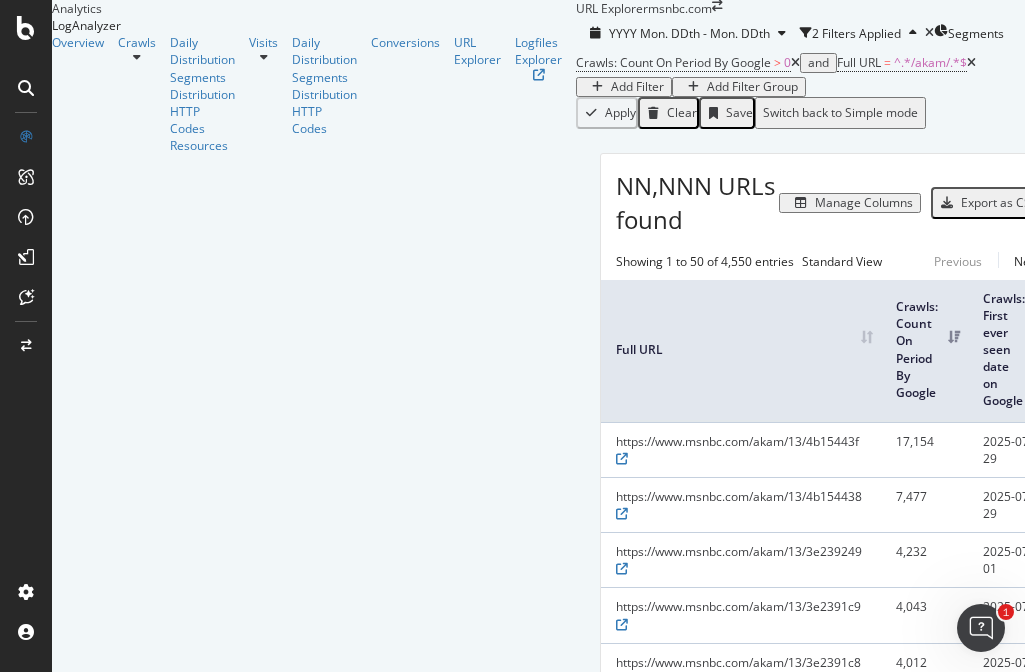 click on "4,550 URLs found Manage Columns Export as CSV Showing 1 to 50 of 4,550 entries Standard View Previous Next Full URL Crawls: Count On Period By Google Crawls: First ever seen date on Google
https://www.msnbc.com/akam/13/4b15443f
17,154 2025-07-29
https://www.msnbc.com/akam/13/4b154438
7,477 2025-07-29
https://www.msnbc.com/akam/13/3e239249
4,232 2025-07-01
https://www.msnbc.com/akam/13/3e2391c9
4,043 2025-07-13
https://www.msnbc.com/akam/13/3e2391c8
4,012 2025-07-13
https://www.msnbc.com/akam/13/4b1545a4
3,268 2025-07-24
https://www.msnbc.com/akam/13/3e2391f6
3,125 2025-07-08
https://www.msnbc.com/akam/13/3e239143
2,828 2025-07-07
https://www.msnbc.com/akam/13/3e23924a
2,797 2025-07-01
https://www.msnbc.com/akam/13/18f5b4f0
2,520" at bounding box center [828, 1706] 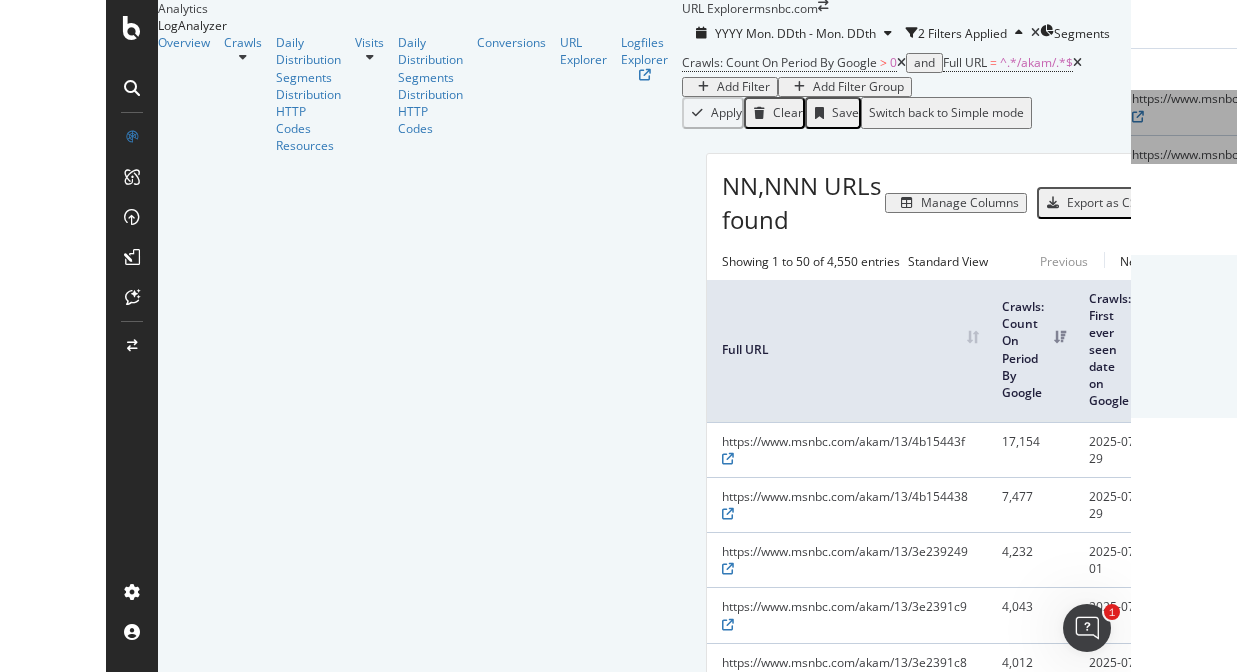 scroll, scrollTop: 0, scrollLeft: 0, axis: both 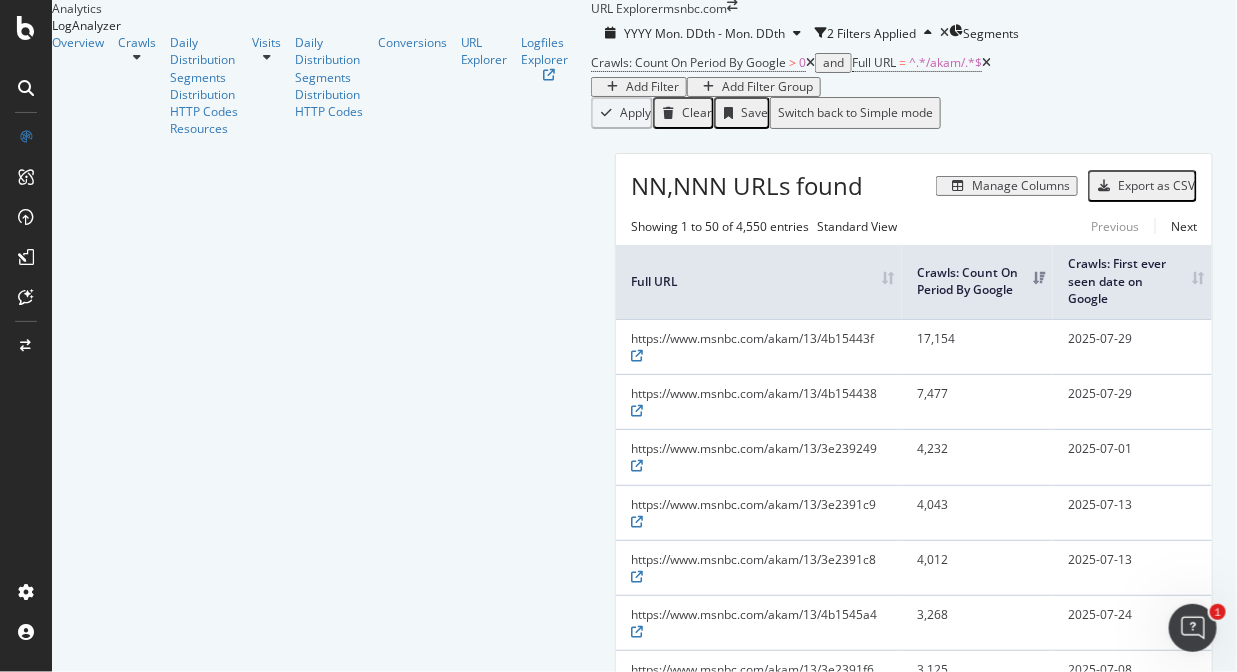 click at bounding box center (1104, 186) 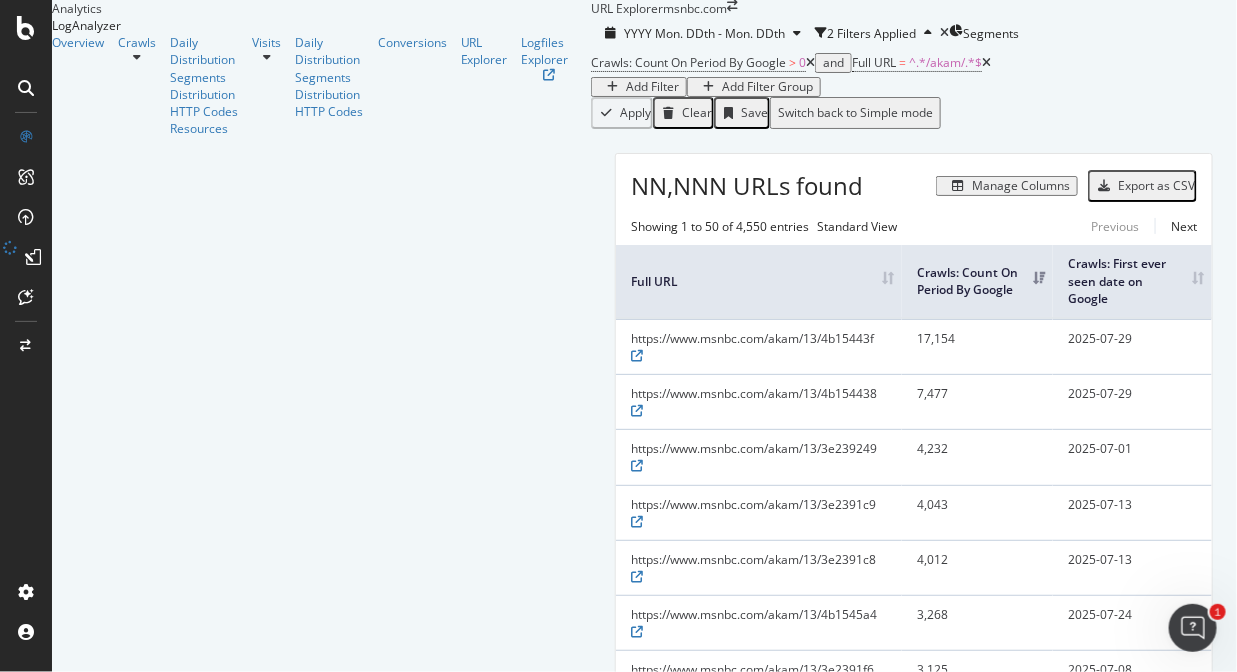 click on "Export as CSV" at bounding box center [1156, 186] 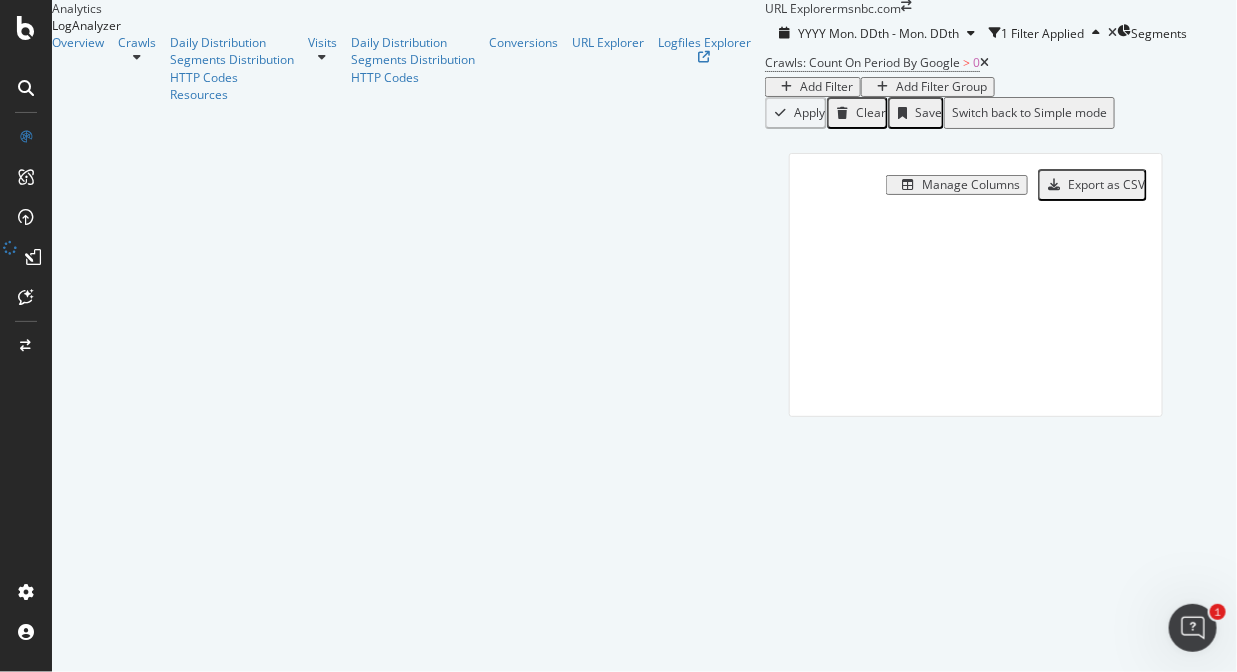 click on "Add Filter" at bounding box center [826, 87] 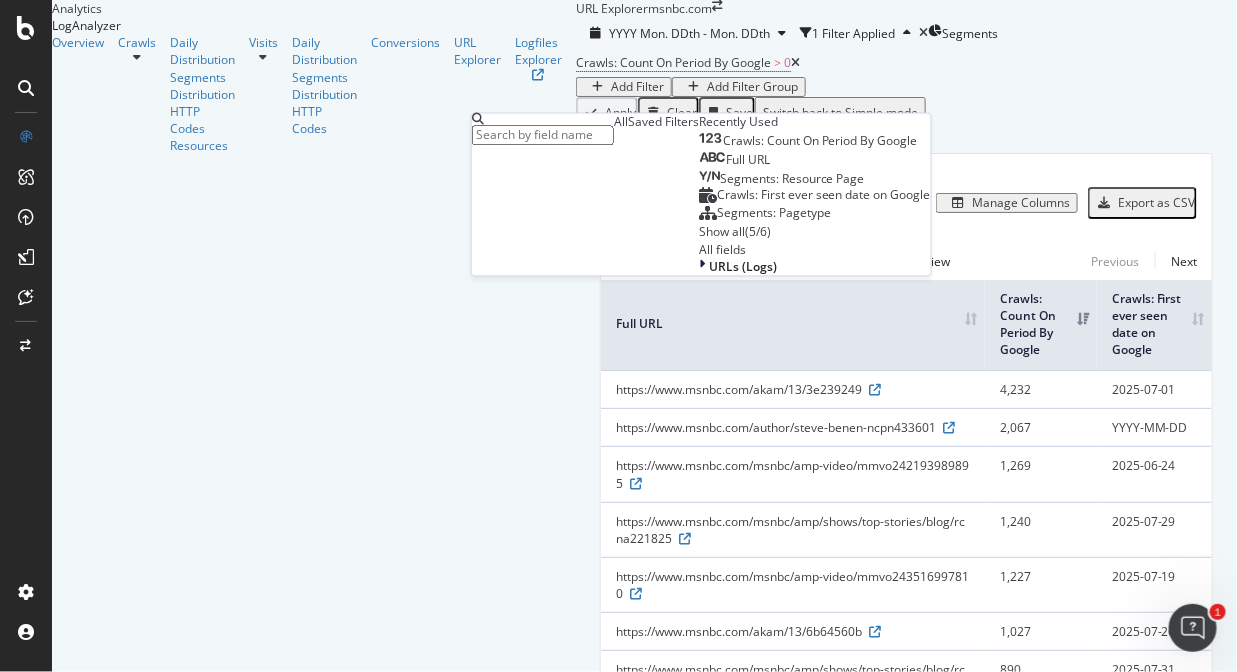 click on "Crawls: Count On Period By Google   >     0 Add Filter Add Filter Group" at bounding box center (906, 73) 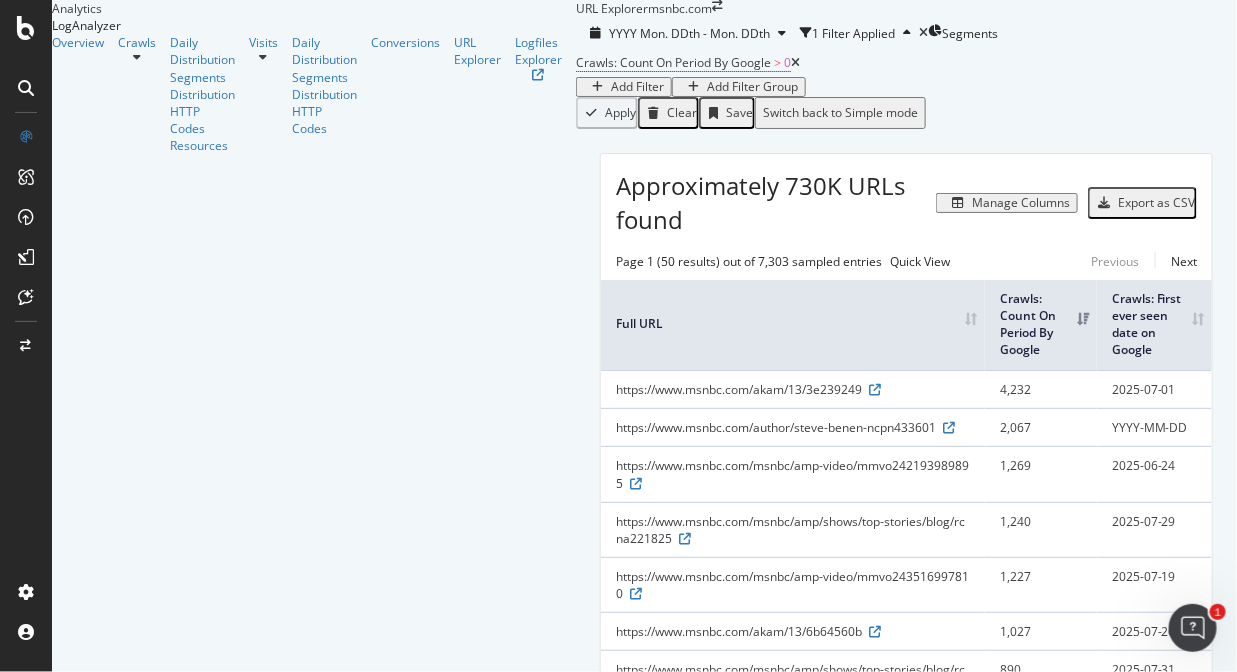 click on "Crawls: Count On Period By Google   >     0 Add Filter Add Filter Group" at bounding box center (906, 73) 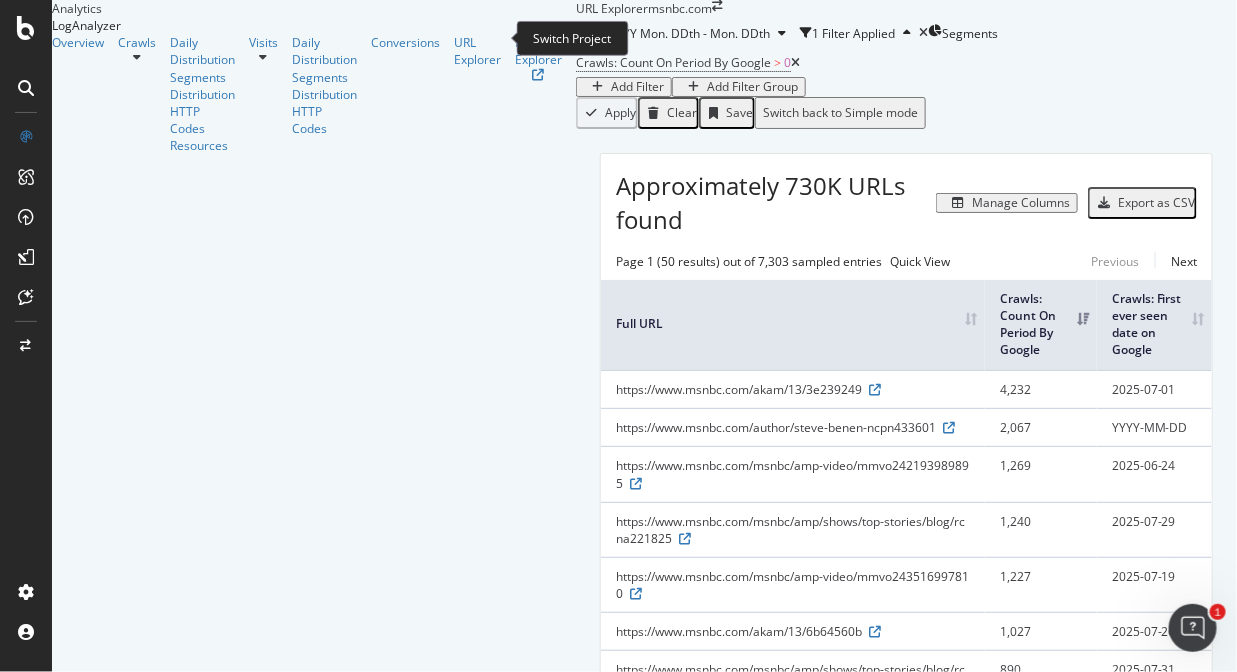 click at bounding box center (717, 6) 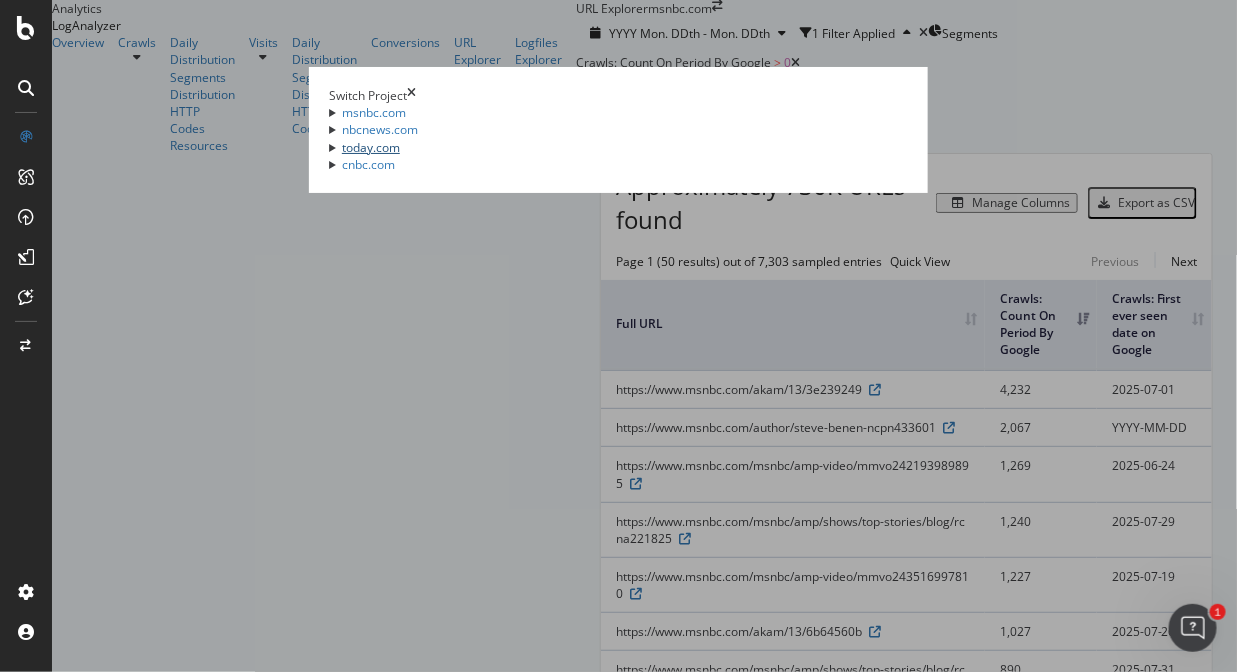 click on "today.com" at bounding box center [371, 147] 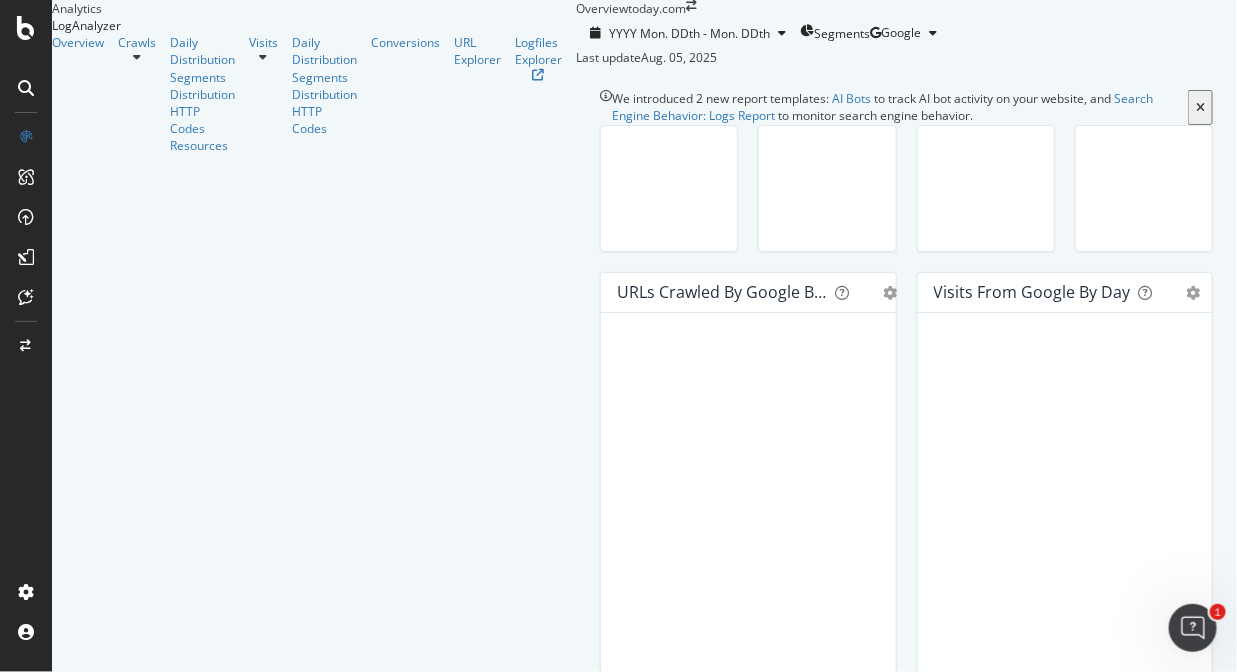drag, startPoint x: 768, startPoint y: 112, endPoint x: 753, endPoint y: 118, distance: 16.155495 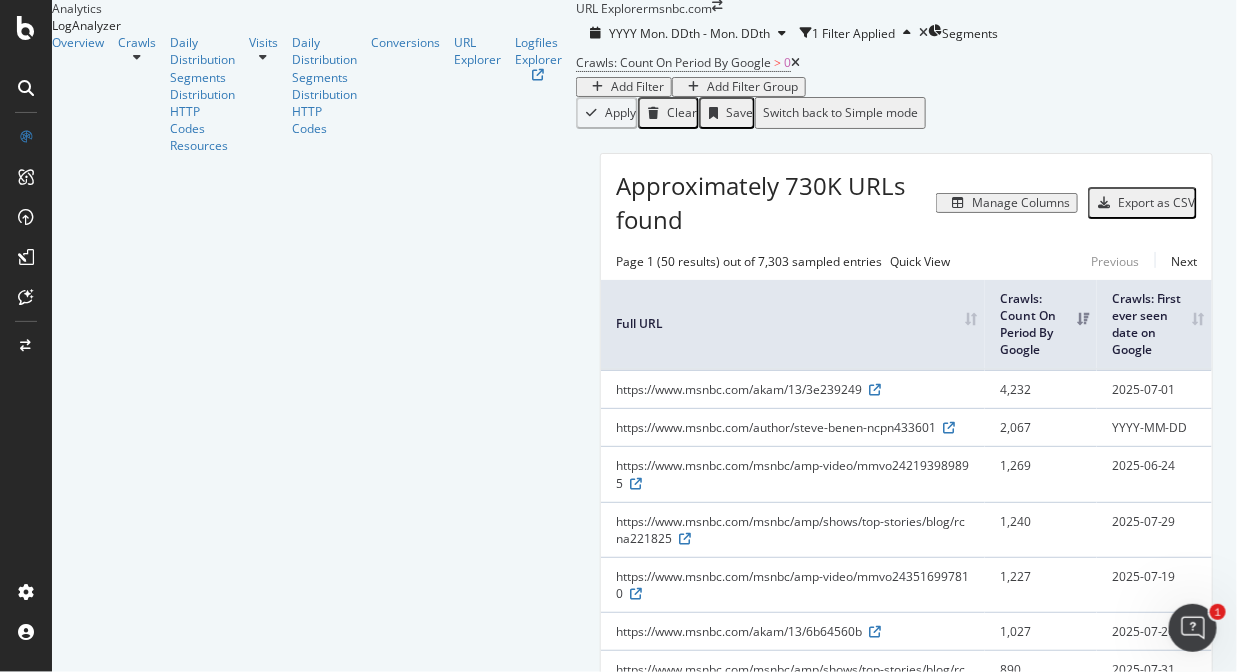 drag, startPoint x: 759, startPoint y: 112, endPoint x: 743, endPoint y: 100, distance: 20 